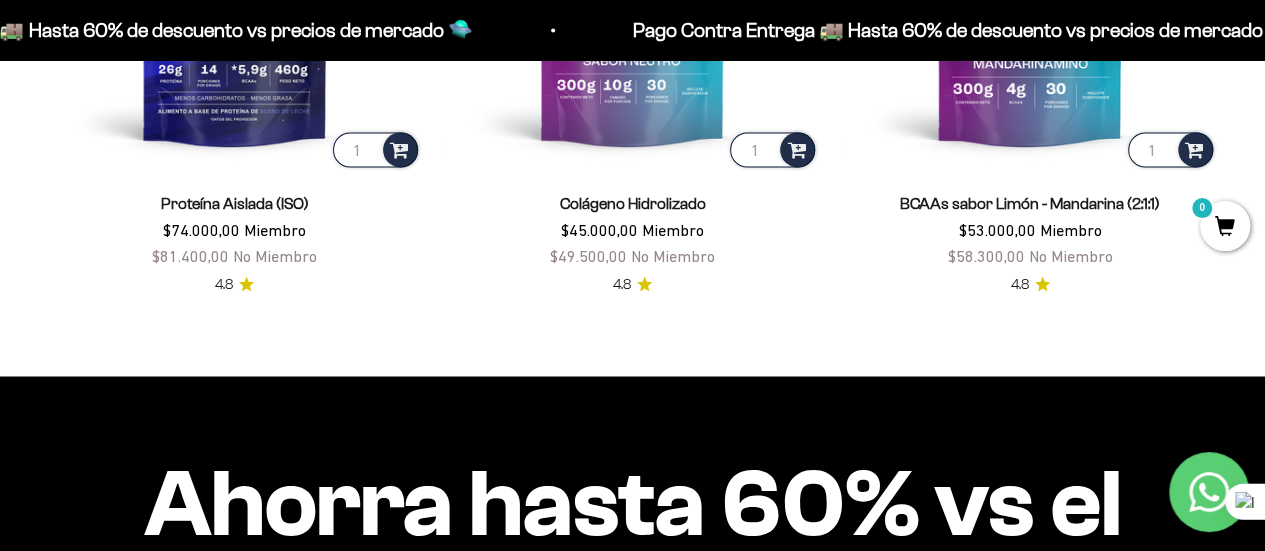 scroll, scrollTop: 1546, scrollLeft: 0, axis: vertical 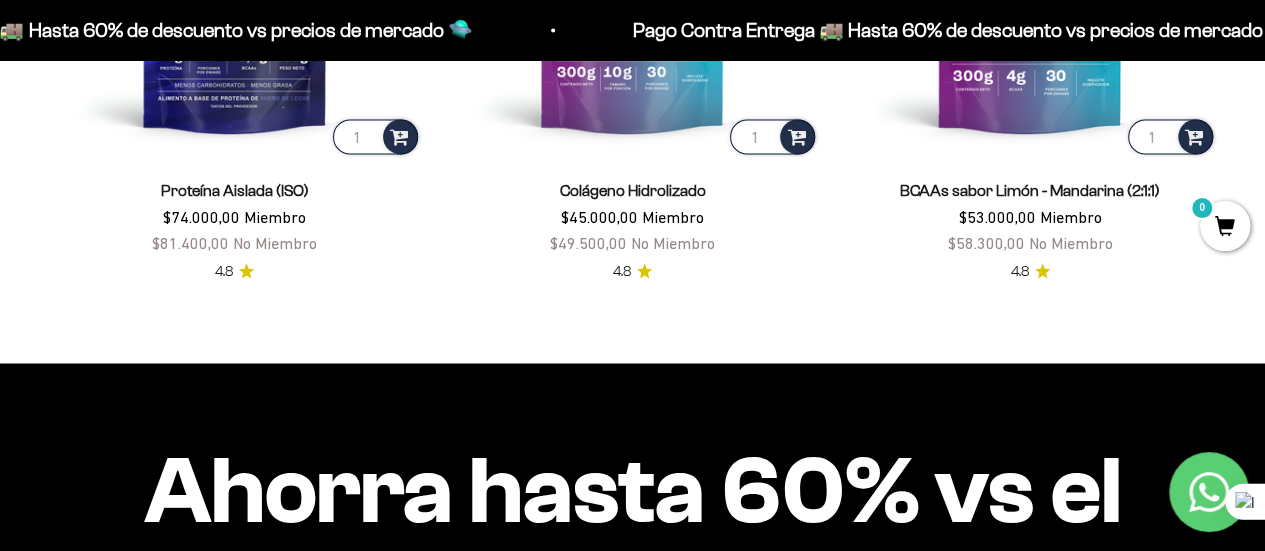 click on "Ahorra hasta 60% vs el mercado" at bounding box center (632, 538) 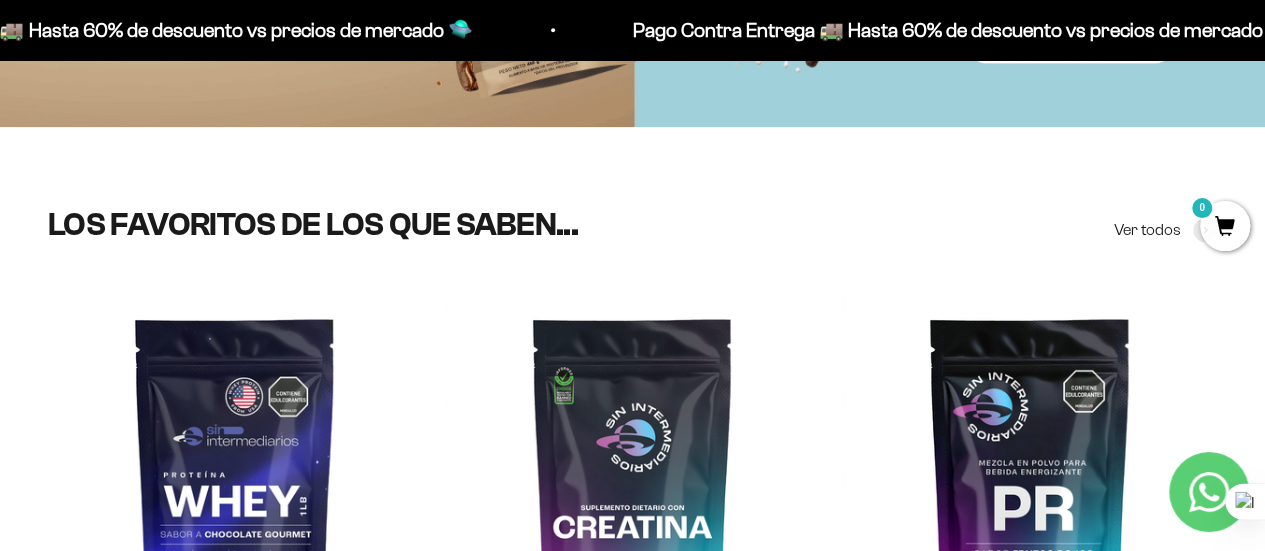 scroll, scrollTop: 0, scrollLeft: 0, axis: both 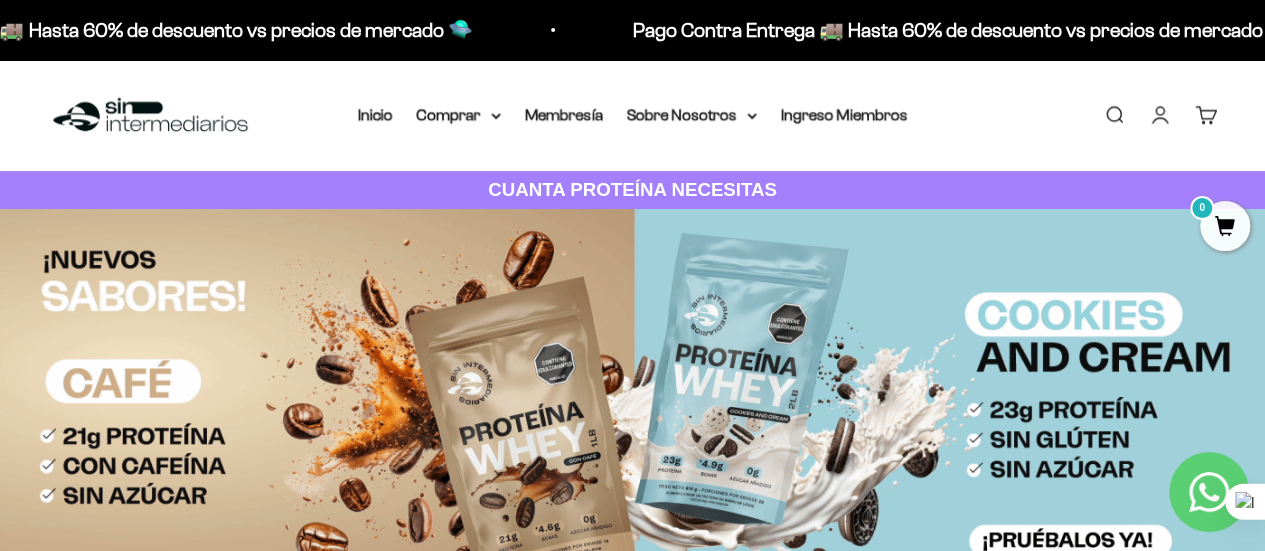 click at bounding box center [632, 415] 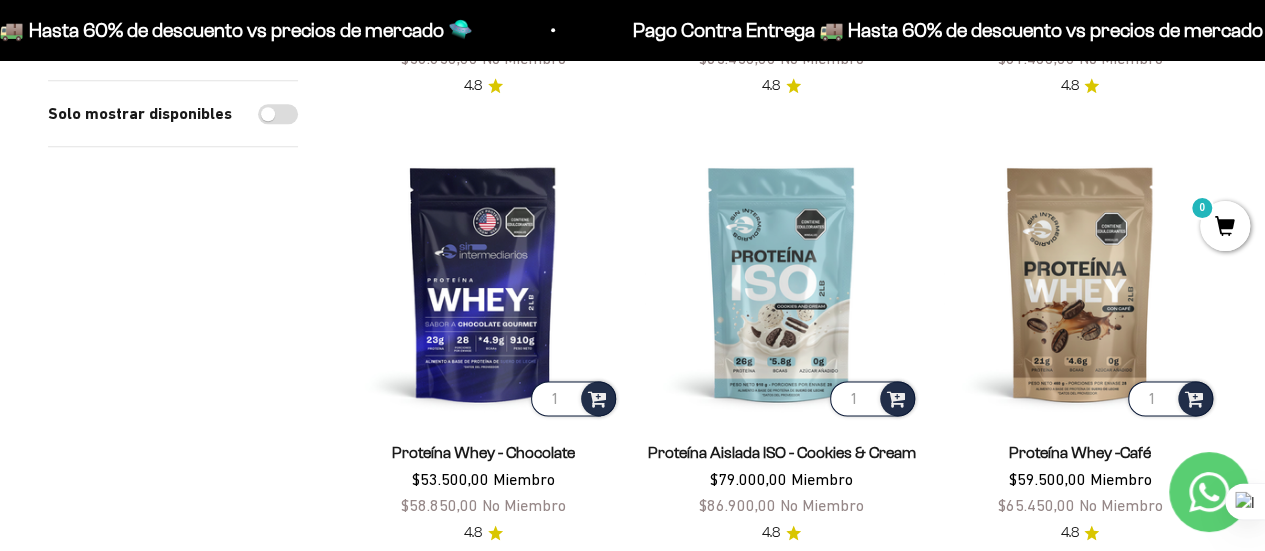 scroll, scrollTop: 1060, scrollLeft: 0, axis: vertical 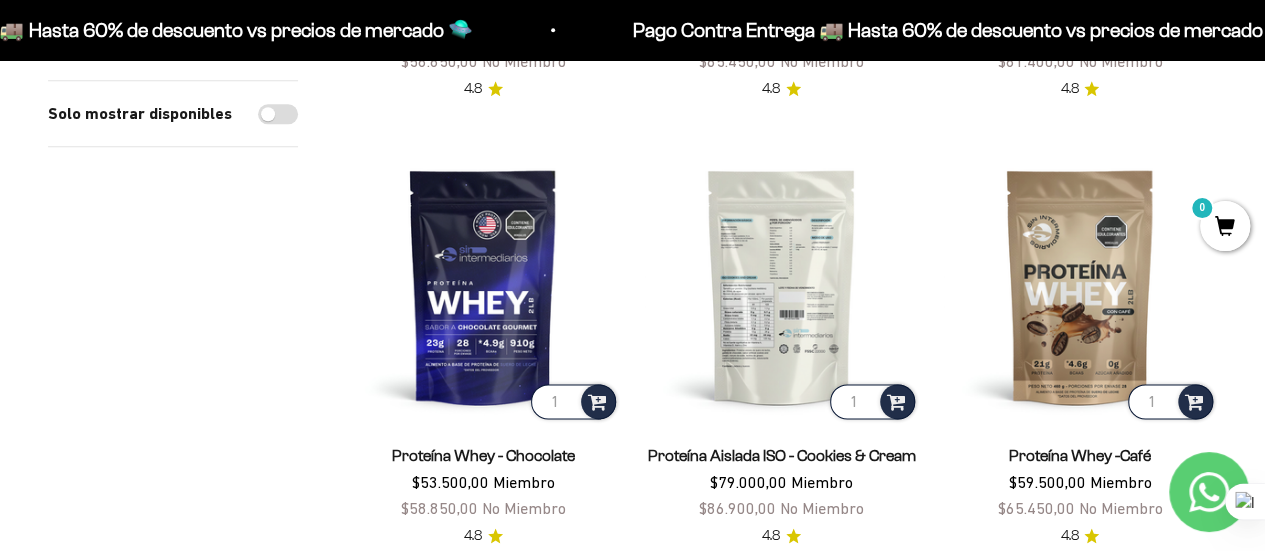 click at bounding box center (781, 286) 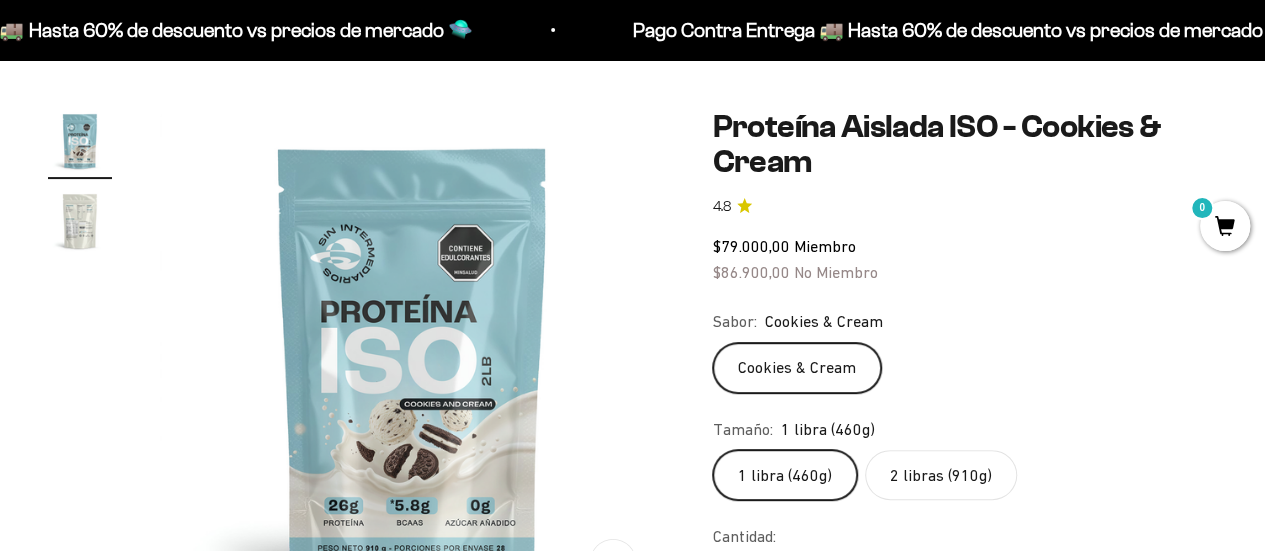 scroll, scrollTop: 229, scrollLeft: 0, axis: vertical 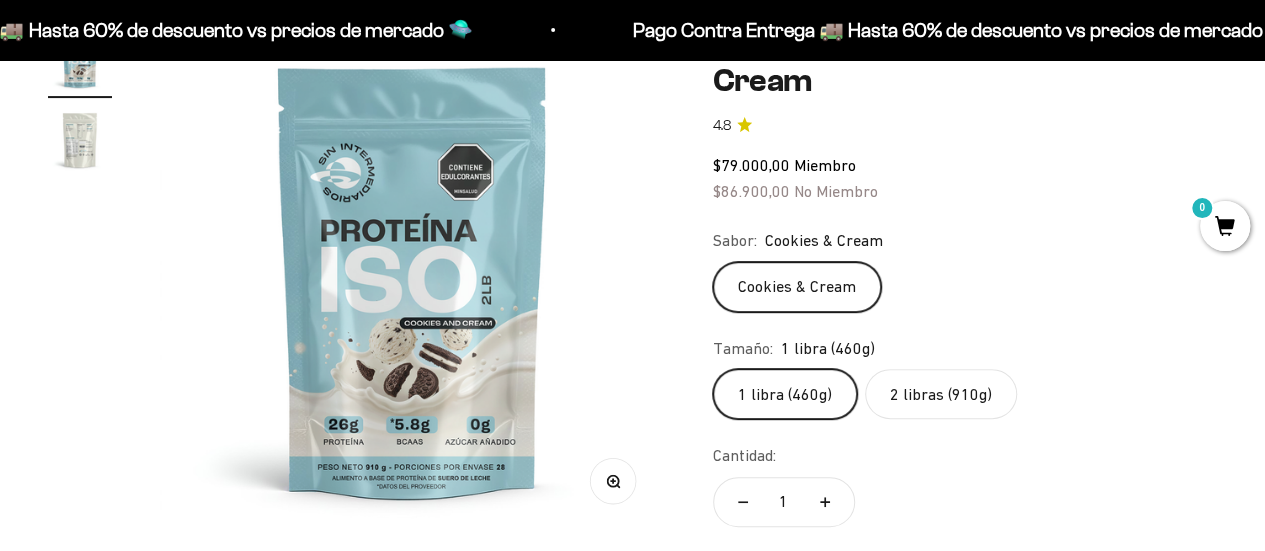 click on "2 libras (910g)" 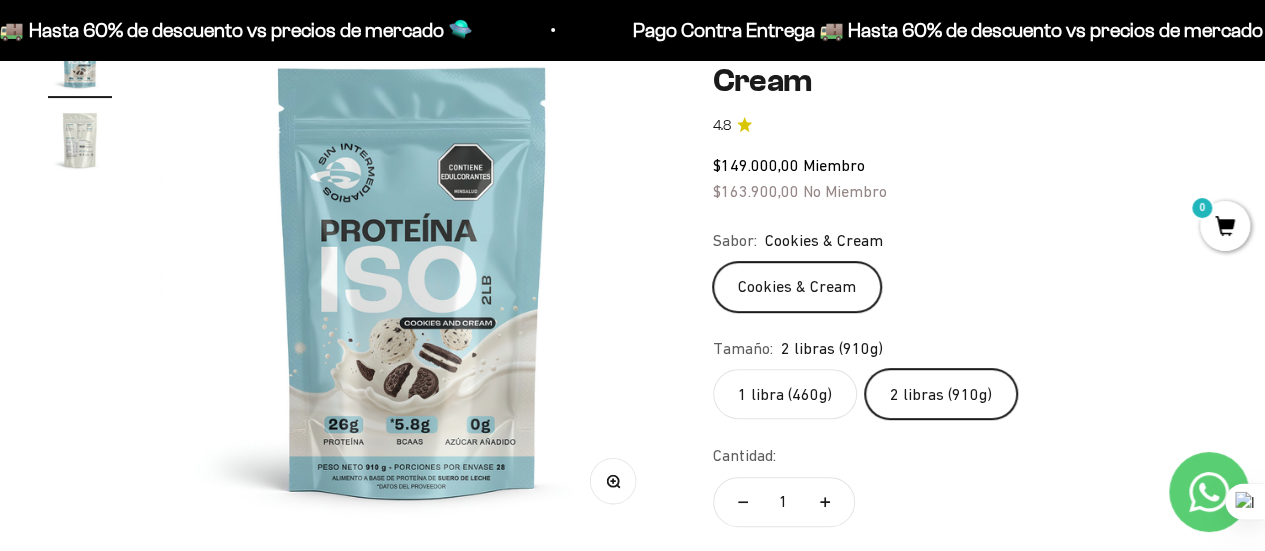 scroll, scrollTop: 0, scrollLeft: 0, axis: both 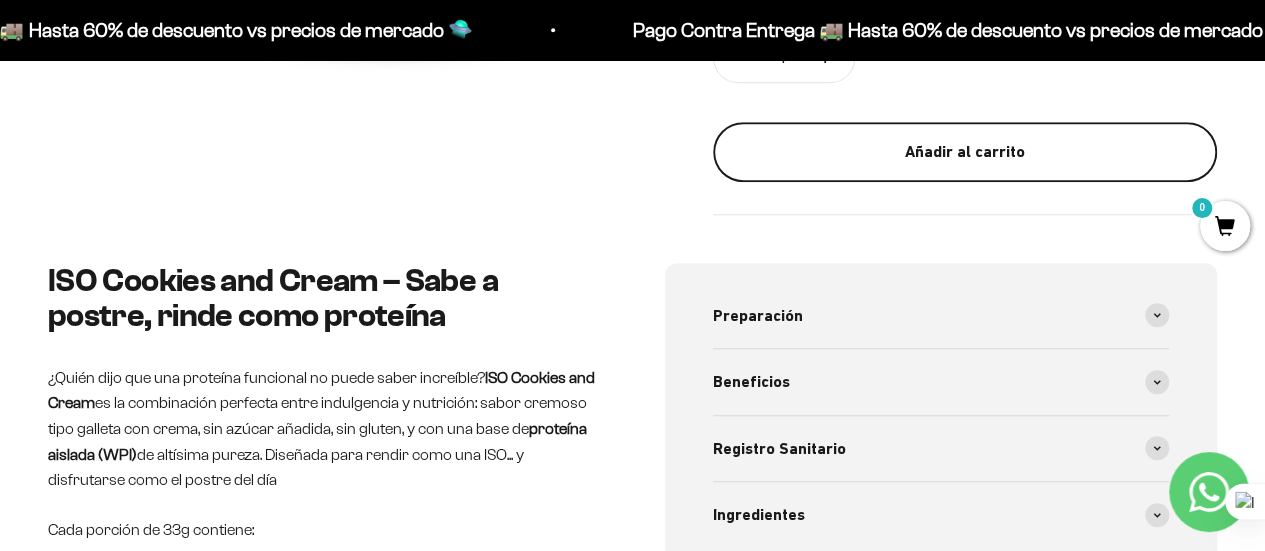 click on "Añadir al carrito" at bounding box center [965, 152] 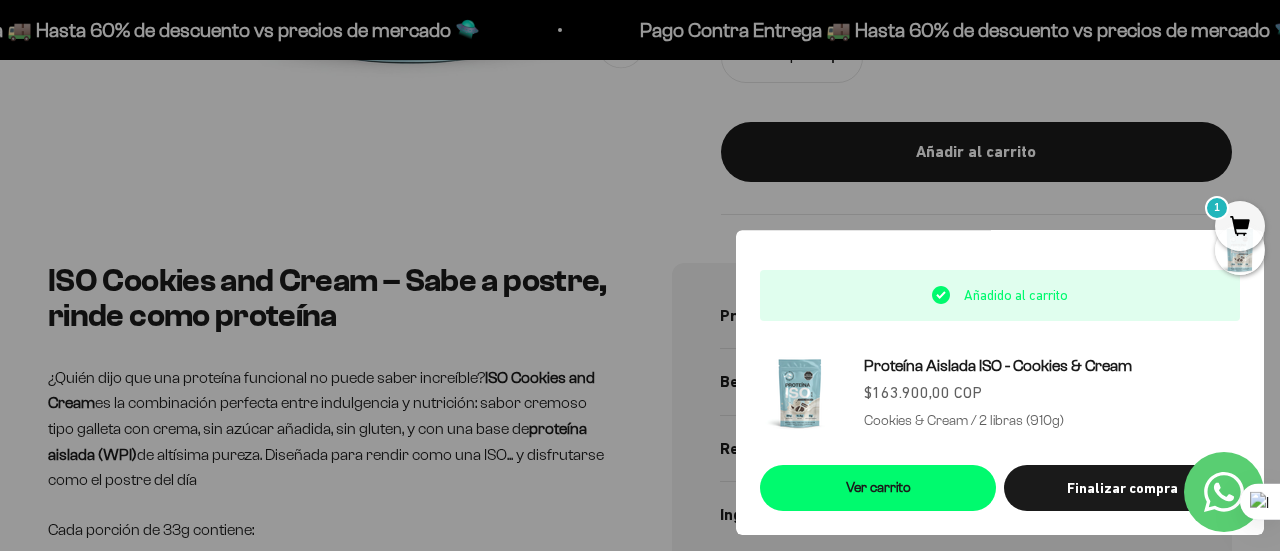 click at bounding box center (640, 275) 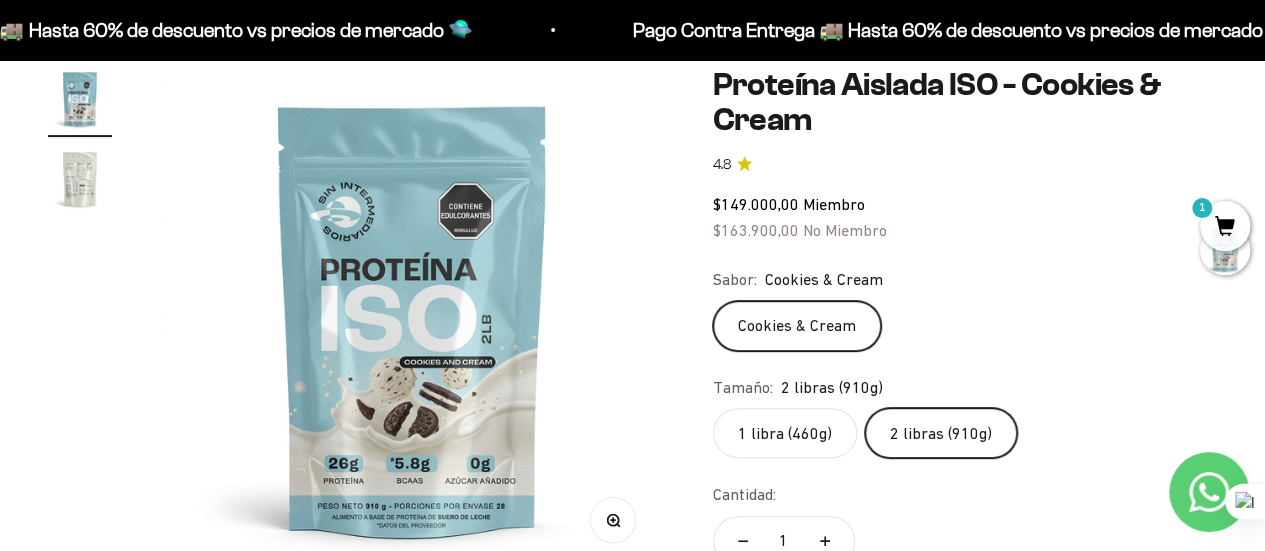 scroll, scrollTop: 190, scrollLeft: 0, axis: vertical 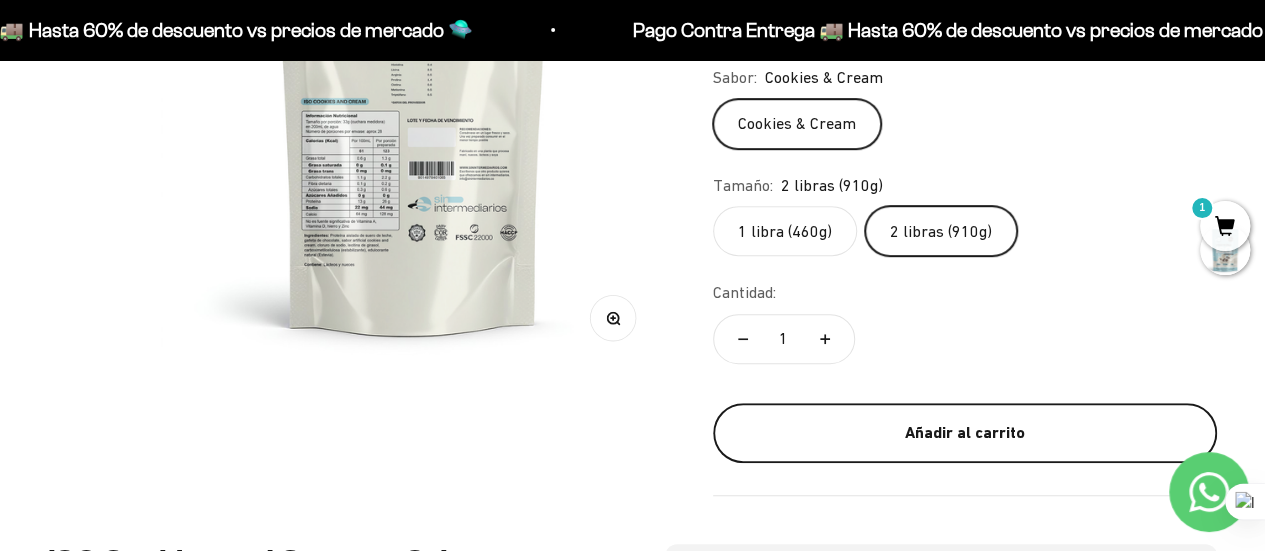 click on "Añadir al carrito" at bounding box center [965, 433] 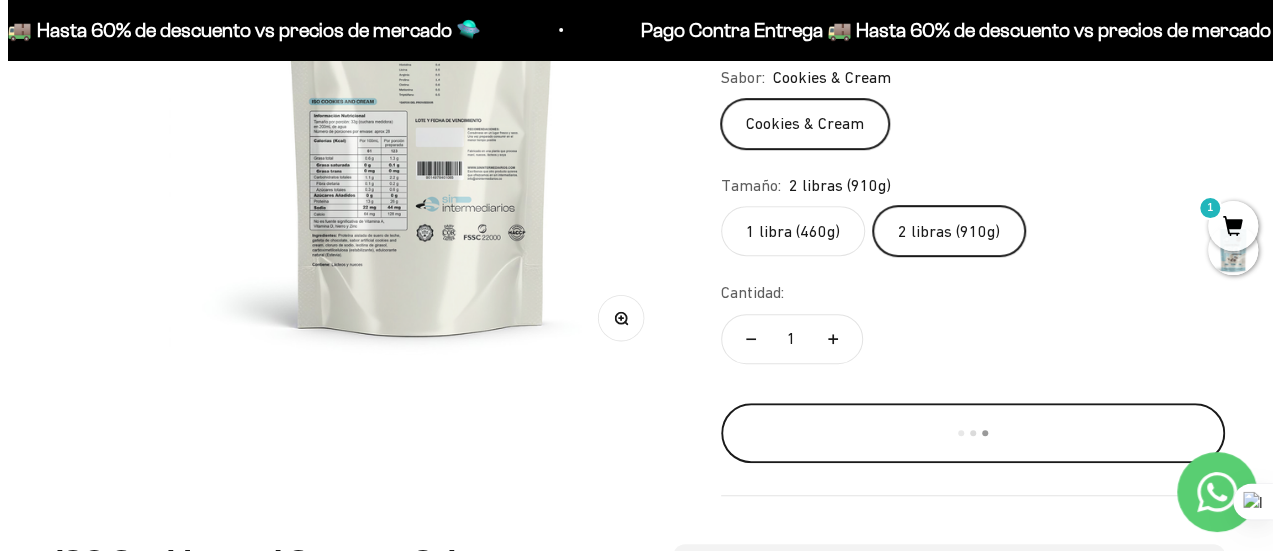 scroll, scrollTop: 0, scrollLeft: 524, axis: horizontal 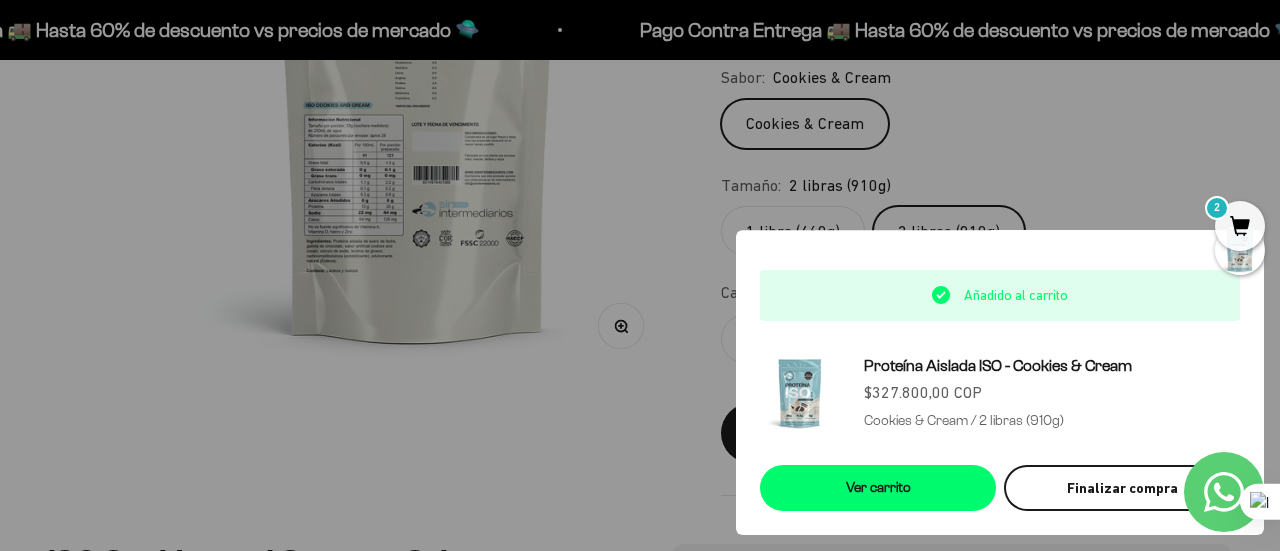 click on "Finalizar compra" at bounding box center (1122, 488) 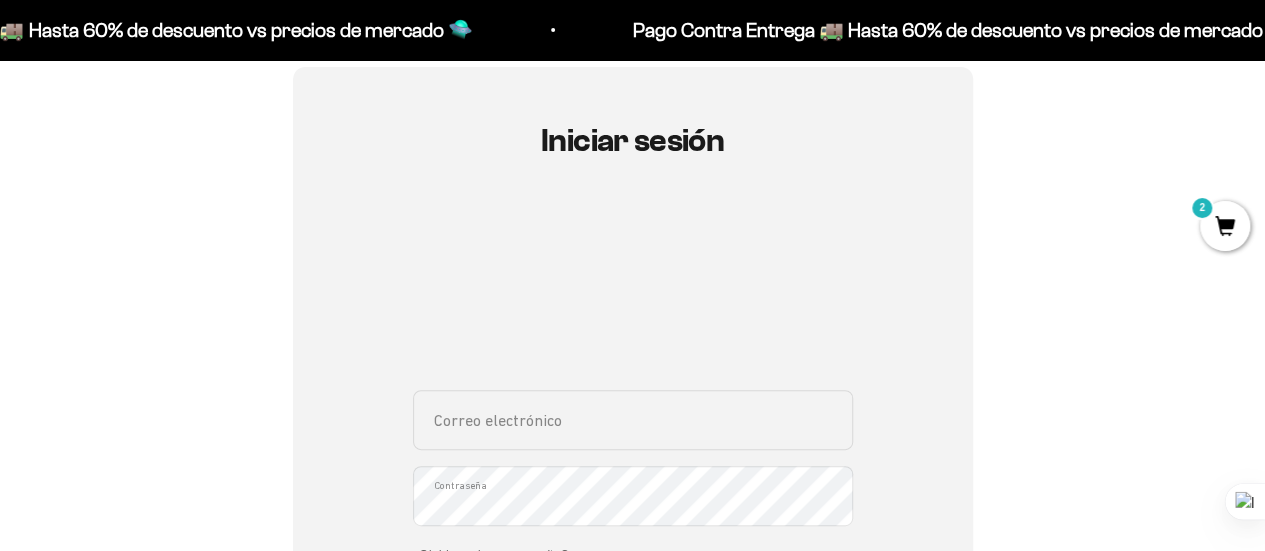 scroll, scrollTop: 186, scrollLeft: 0, axis: vertical 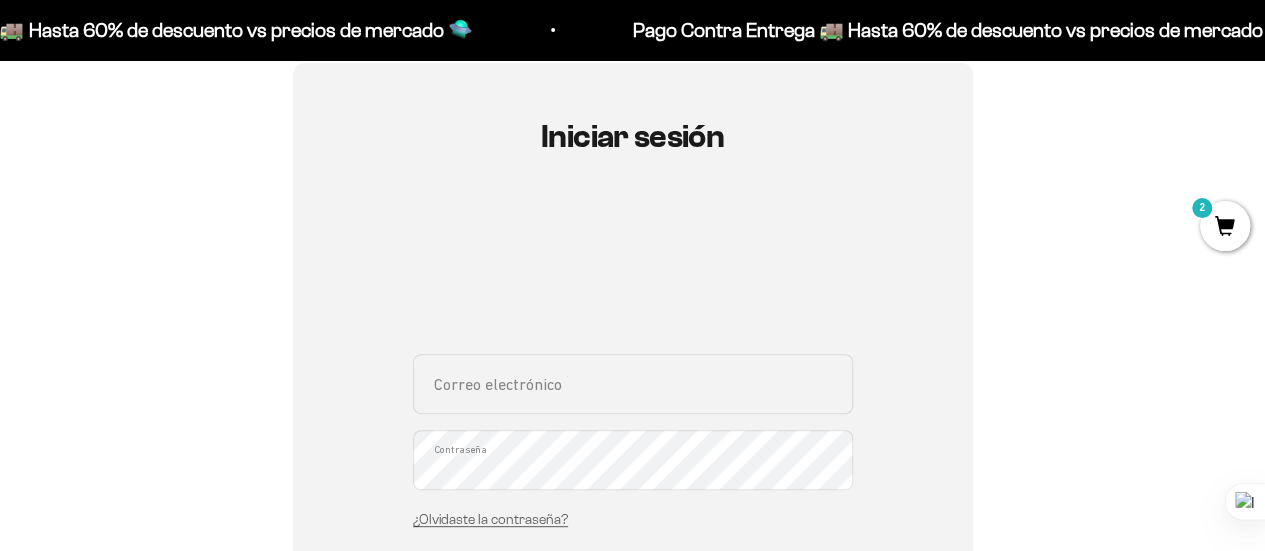 click on "2" at bounding box center (1225, 226) 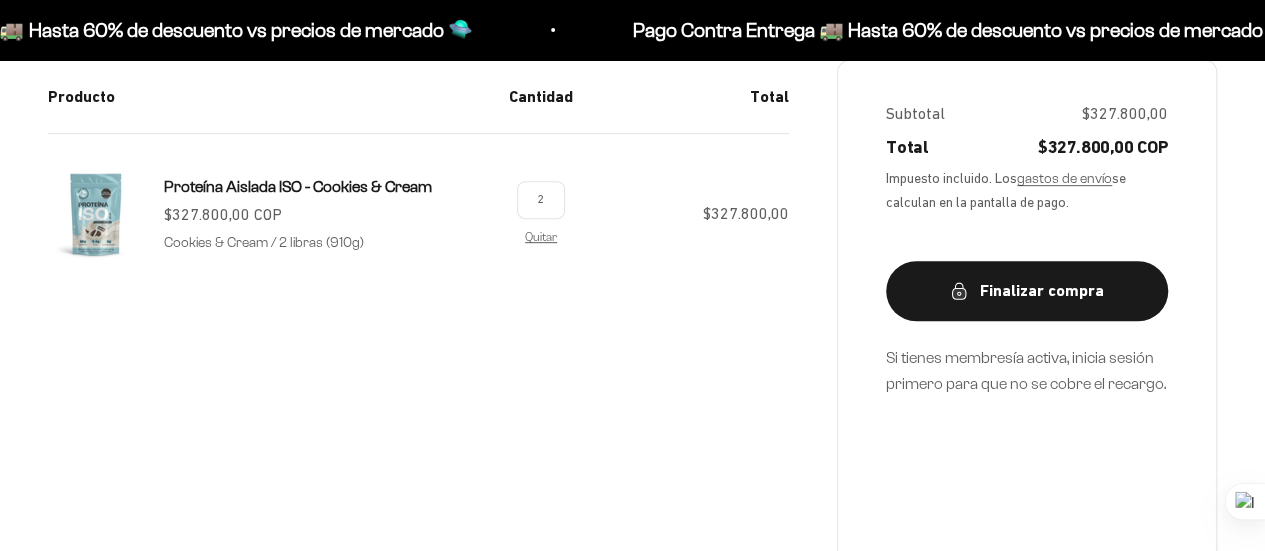 scroll, scrollTop: 397, scrollLeft: 0, axis: vertical 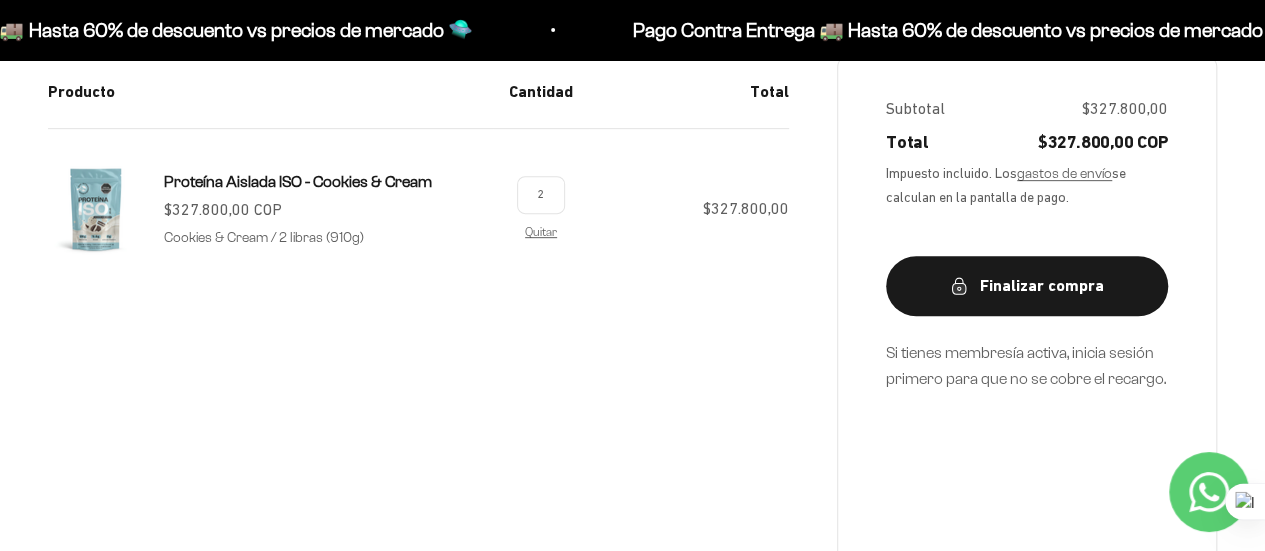 click on "2" at bounding box center [541, 194] 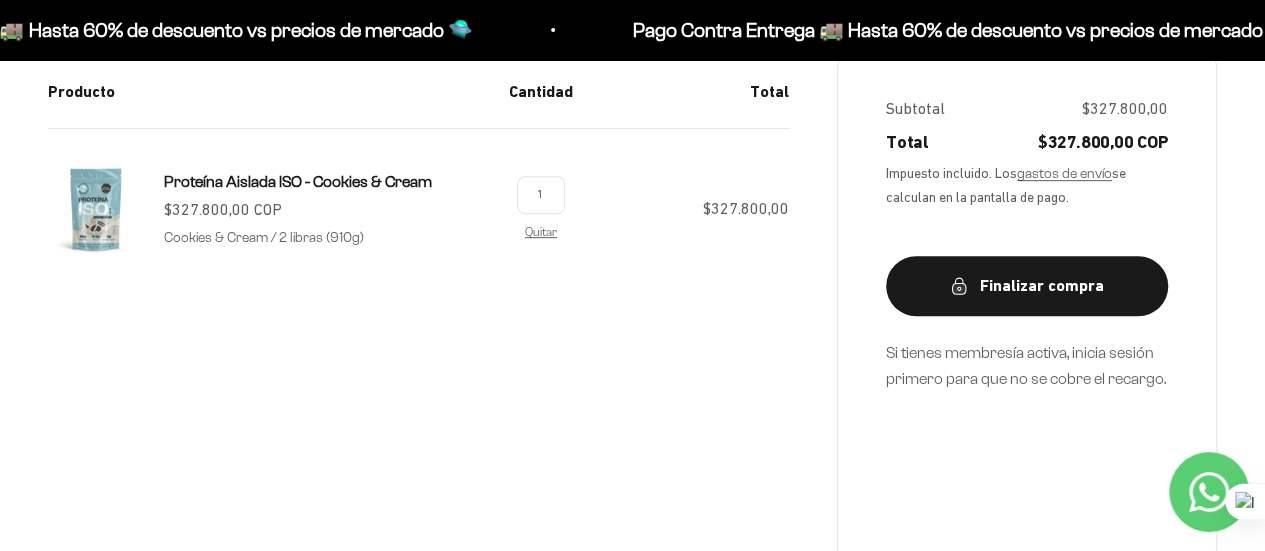 type on "1" 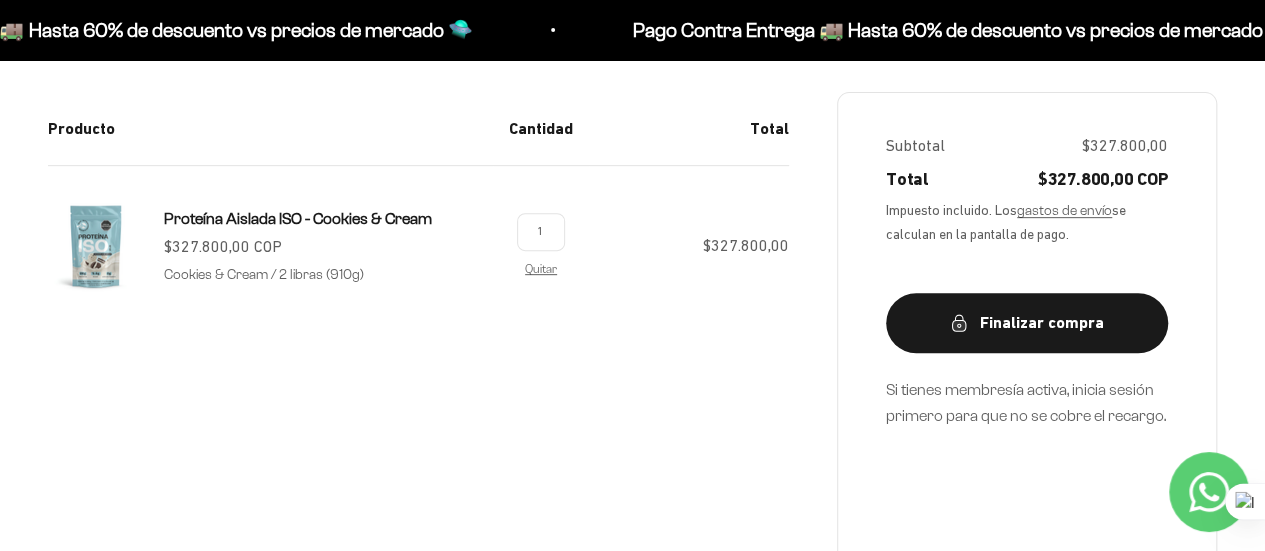 scroll, scrollTop: 358, scrollLeft: 0, axis: vertical 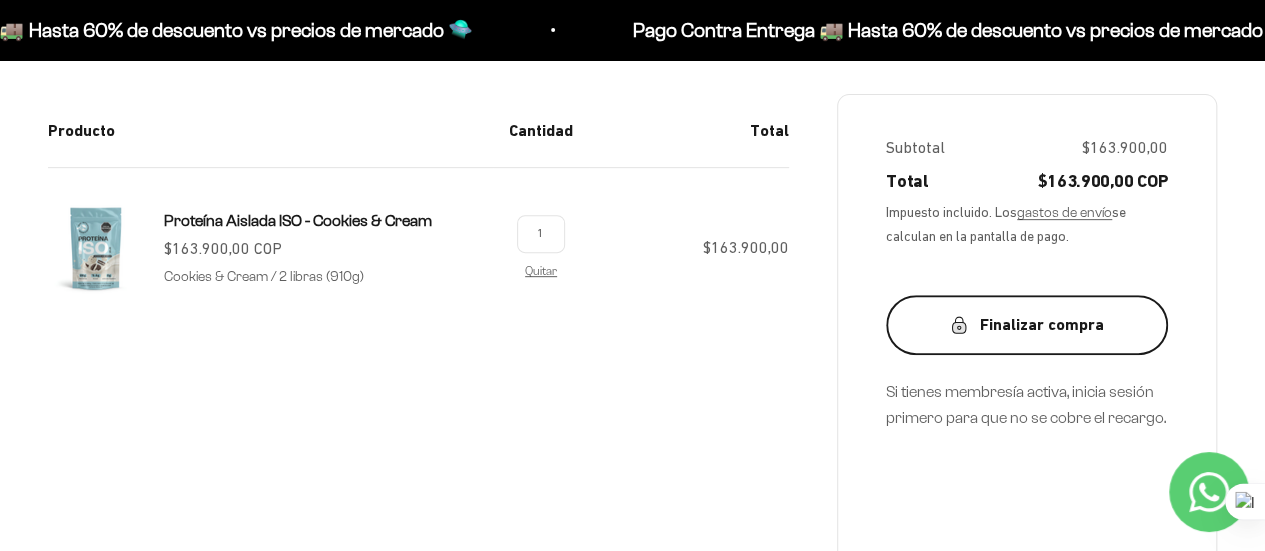 click on "Finalizar compra" at bounding box center [1027, 325] 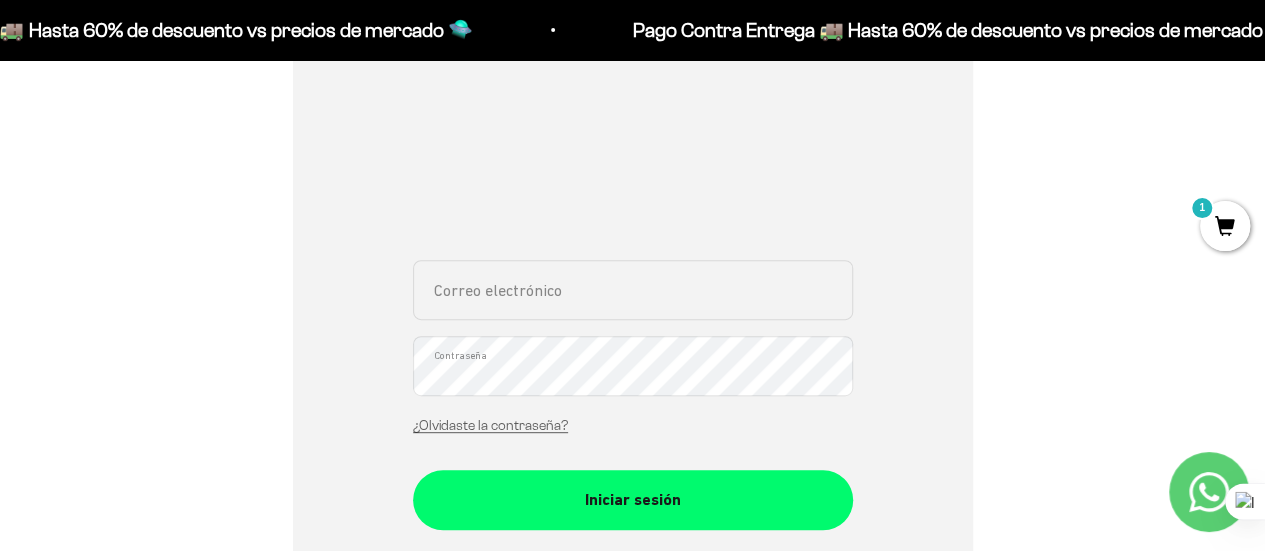 scroll, scrollTop: 318, scrollLeft: 0, axis: vertical 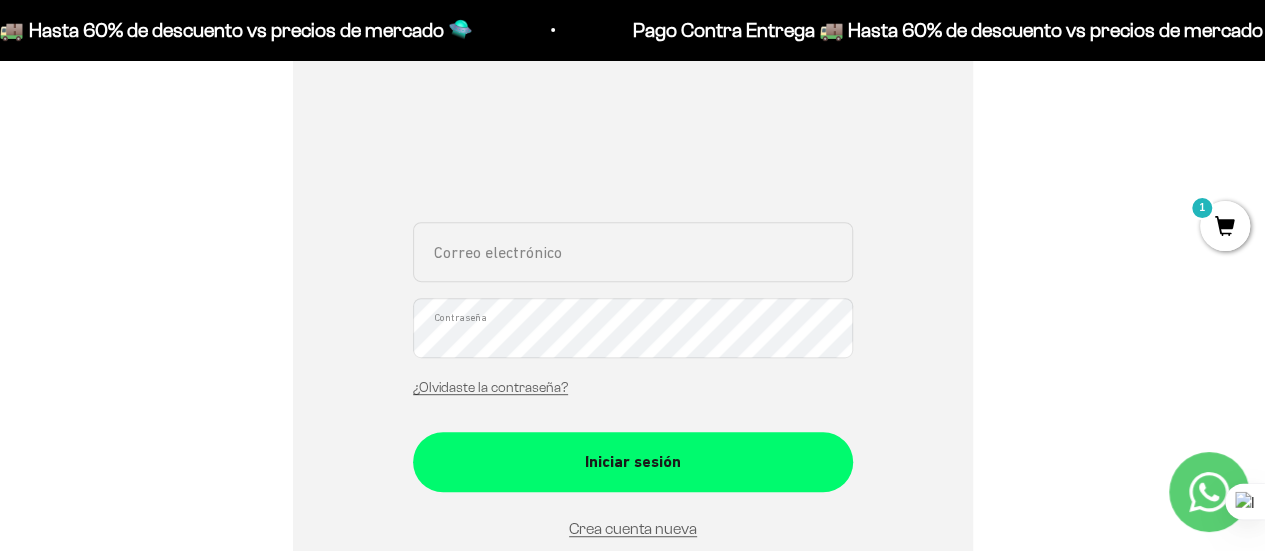click on "Correo electrónico" at bounding box center (633, 252) 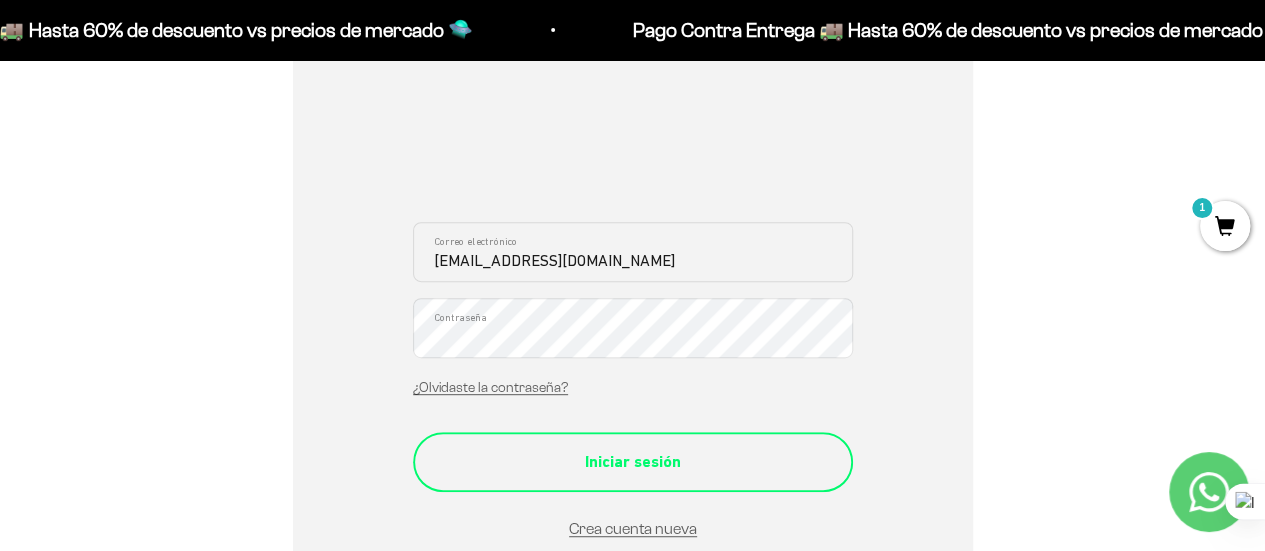 click on "Iniciar sesión" at bounding box center (633, 462) 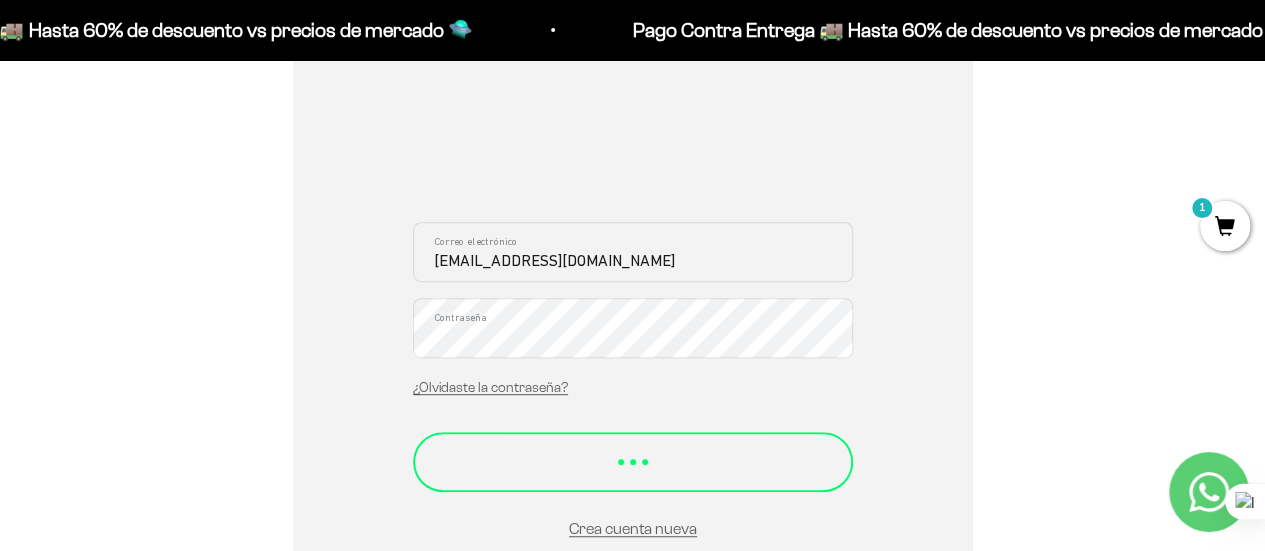 click on "Iniciar sesión" at bounding box center [633, 452] 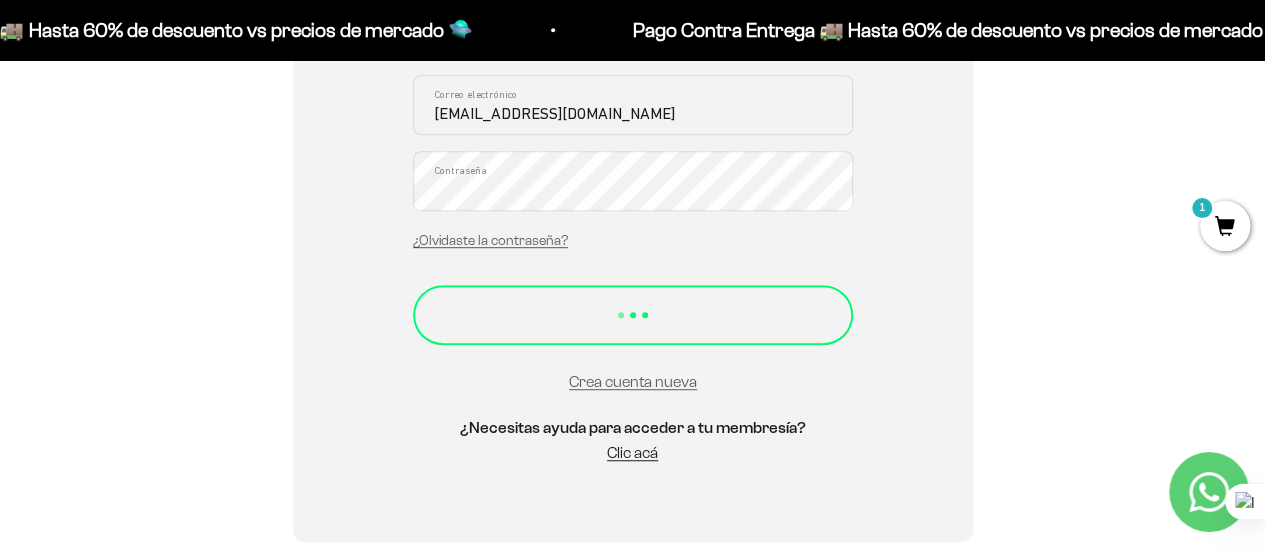 scroll, scrollTop: 466, scrollLeft: 0, axis: vertical 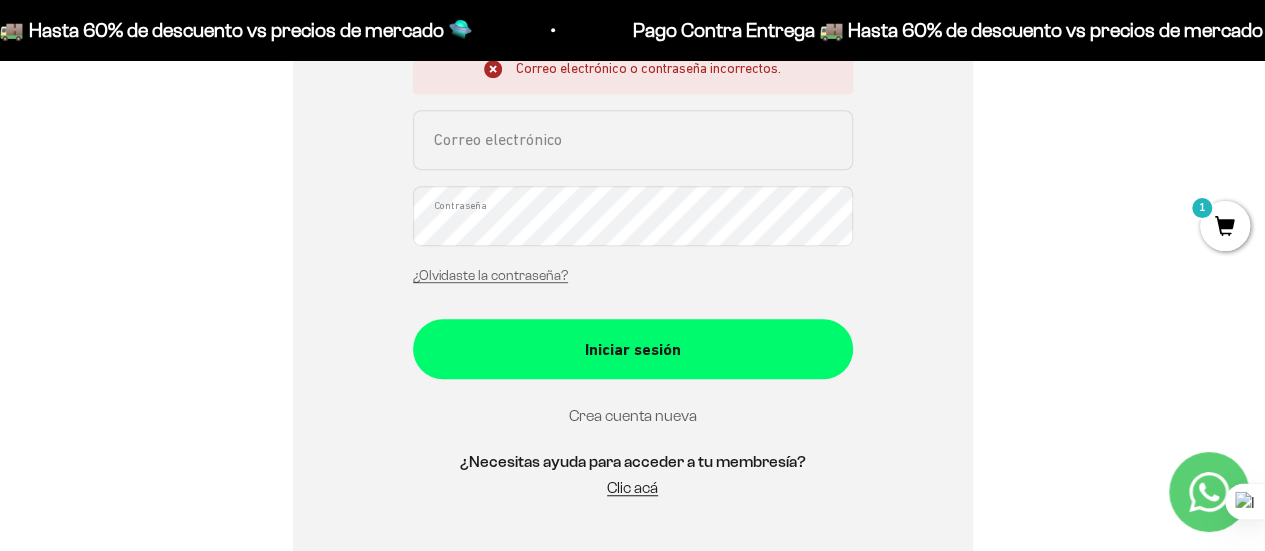 click on "Crea cuenta nueva" at bounding box center (633, 415) 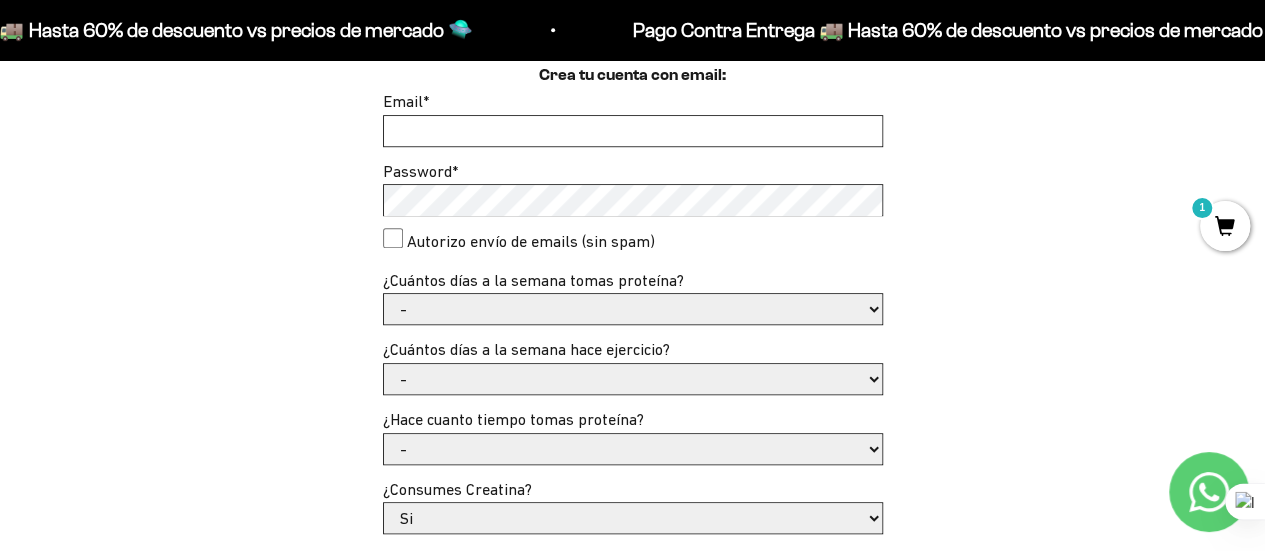 scroll, scrollTop: 0, scrollLeft: 0, axis: both 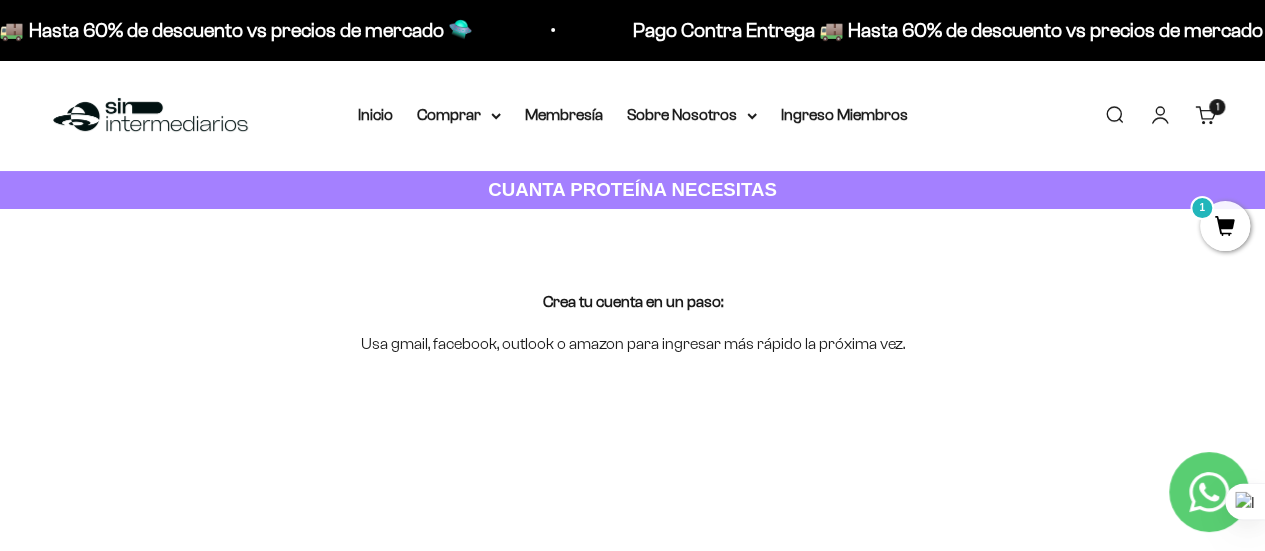 click at bounding box center [150, 115] 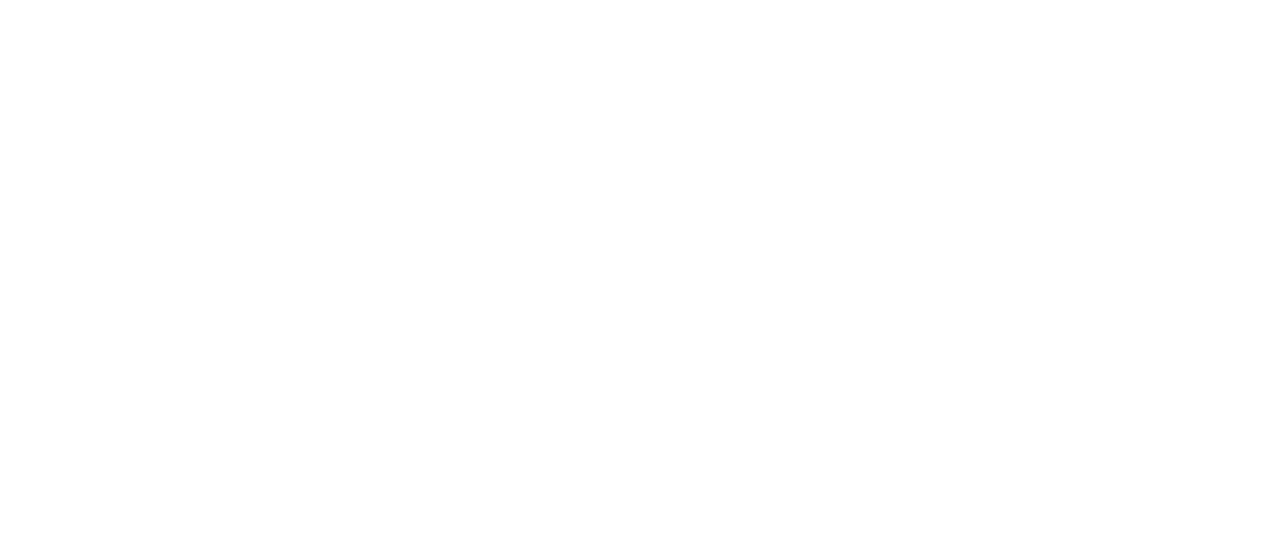 scroll, scrollTop: 0, scrollLeft: 0, axis: both 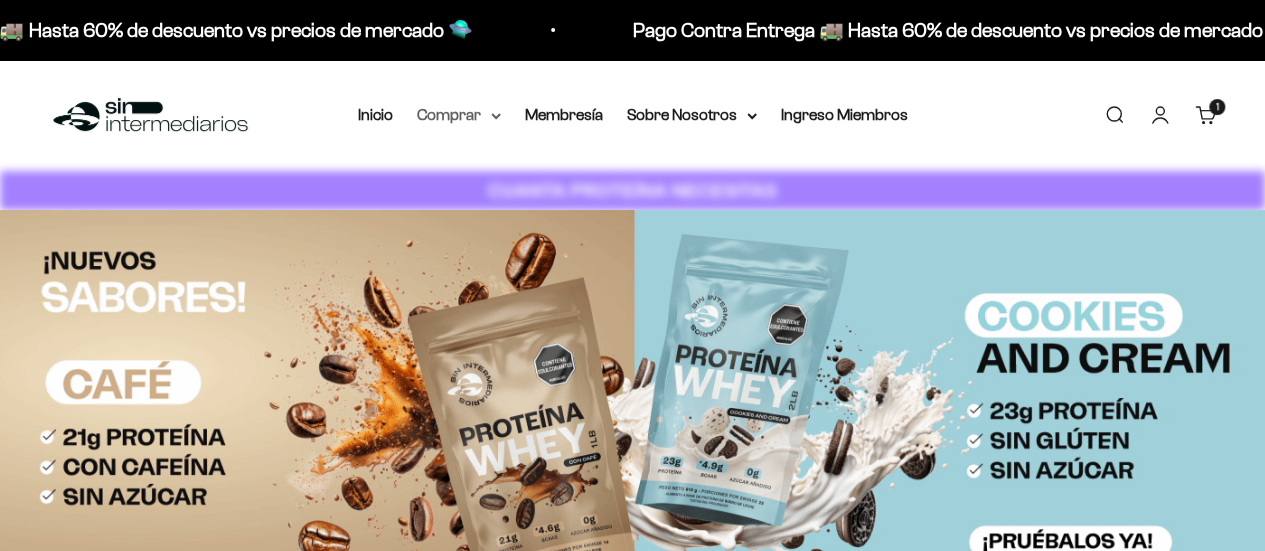 click on "Comprar" at bounding box center [459, 115] 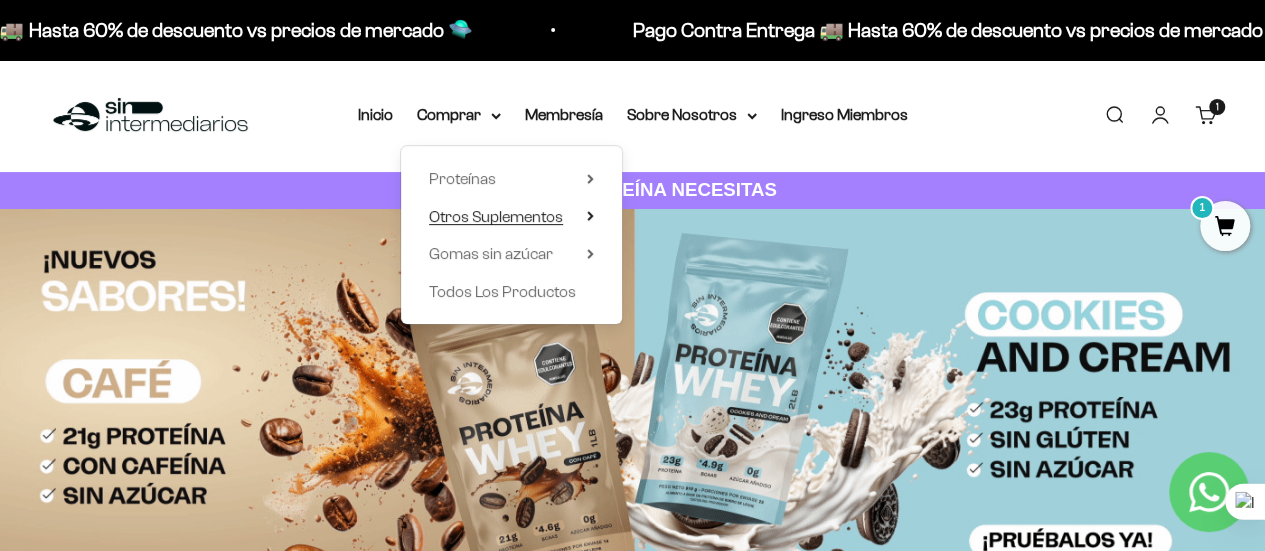 click on "Otros Suplementos" at bounding box center (511, 217) 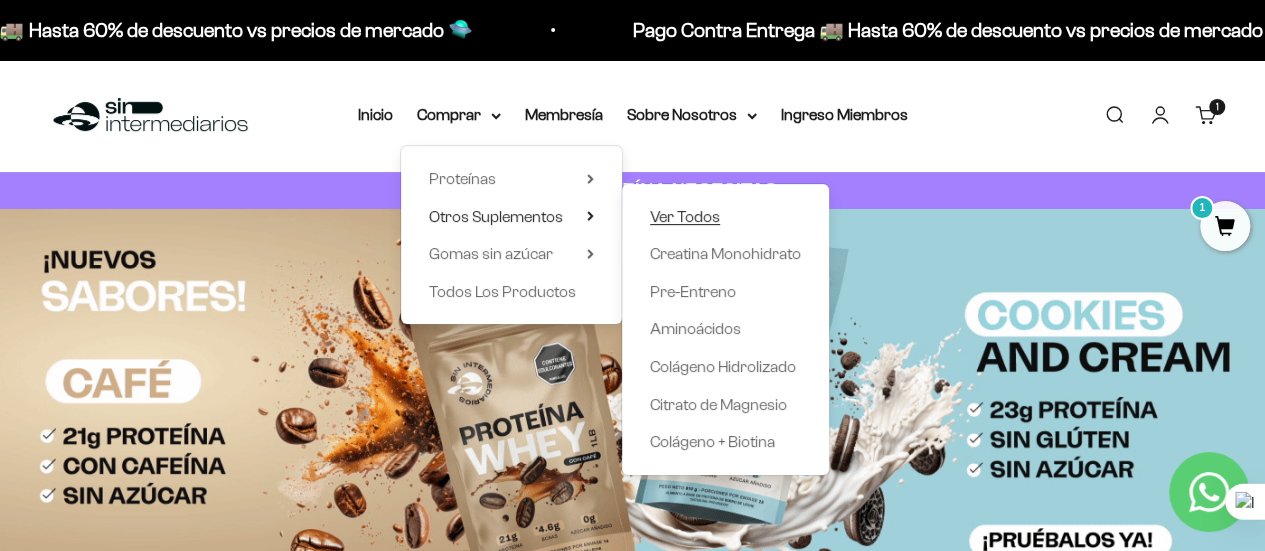 click on "Ver Todos" at bounding box center (685, 216) 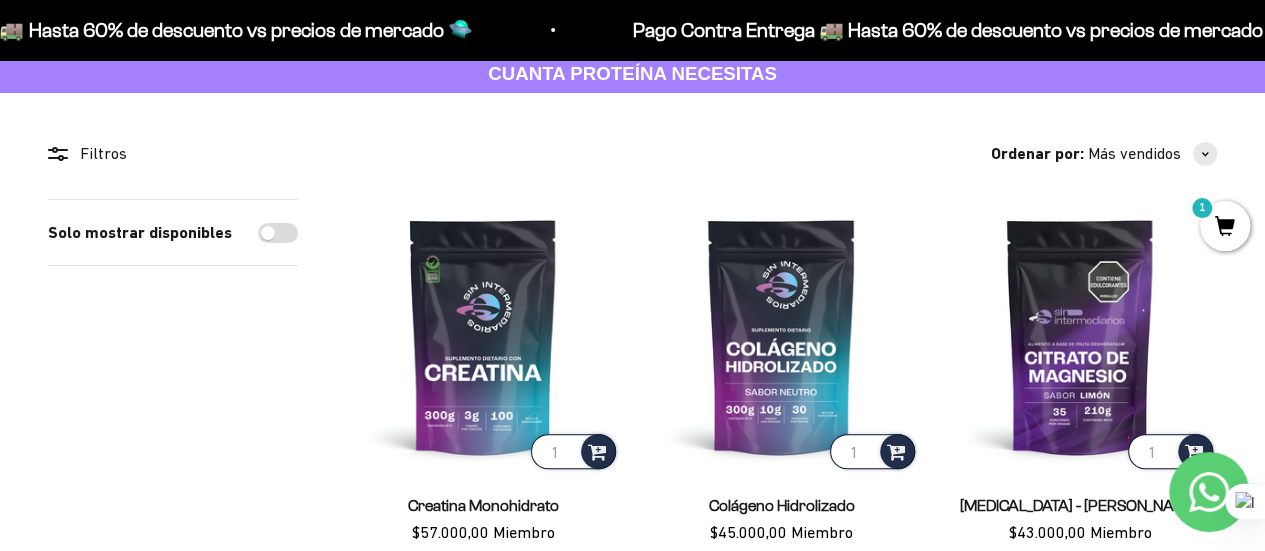 scroll, scrollTop: 0, scrollLeft: 0, axis: both 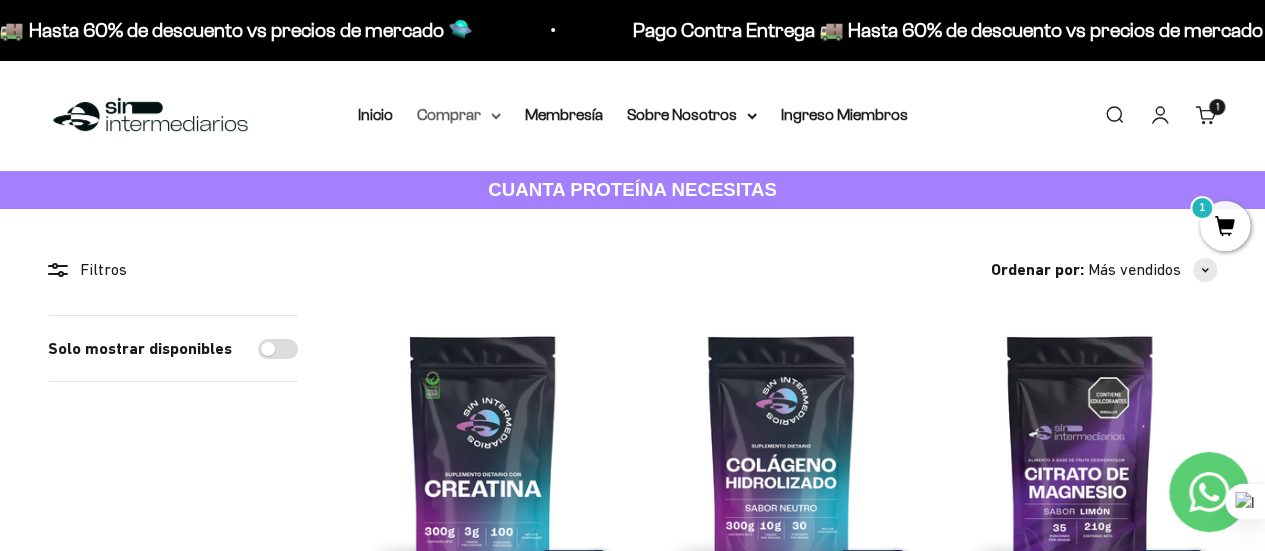 click on "Comprar" at bounding box center [459, 115] 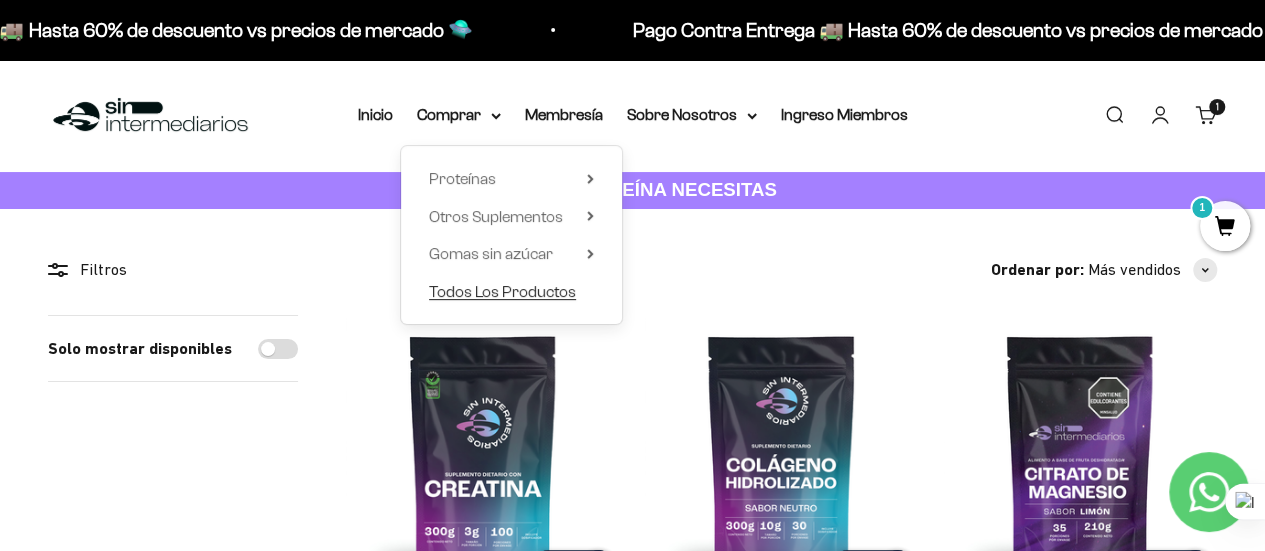 click on "Todos Los Productos" at bounding box center [502, 291] 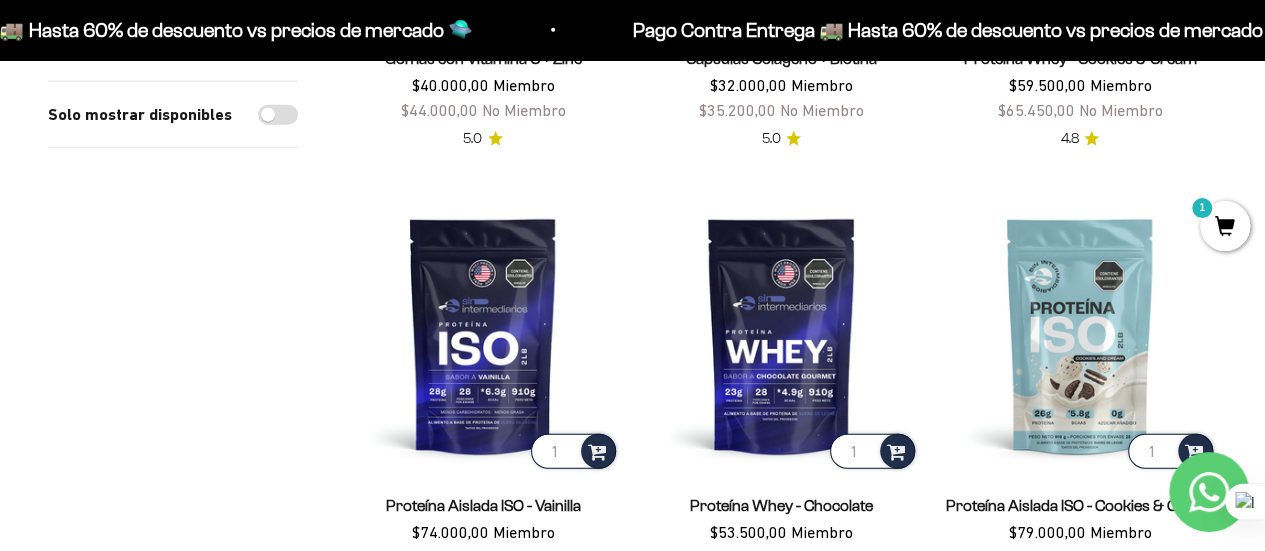 scroll, scrollTop: 2363, scrollLeft: 0, axis: vertical 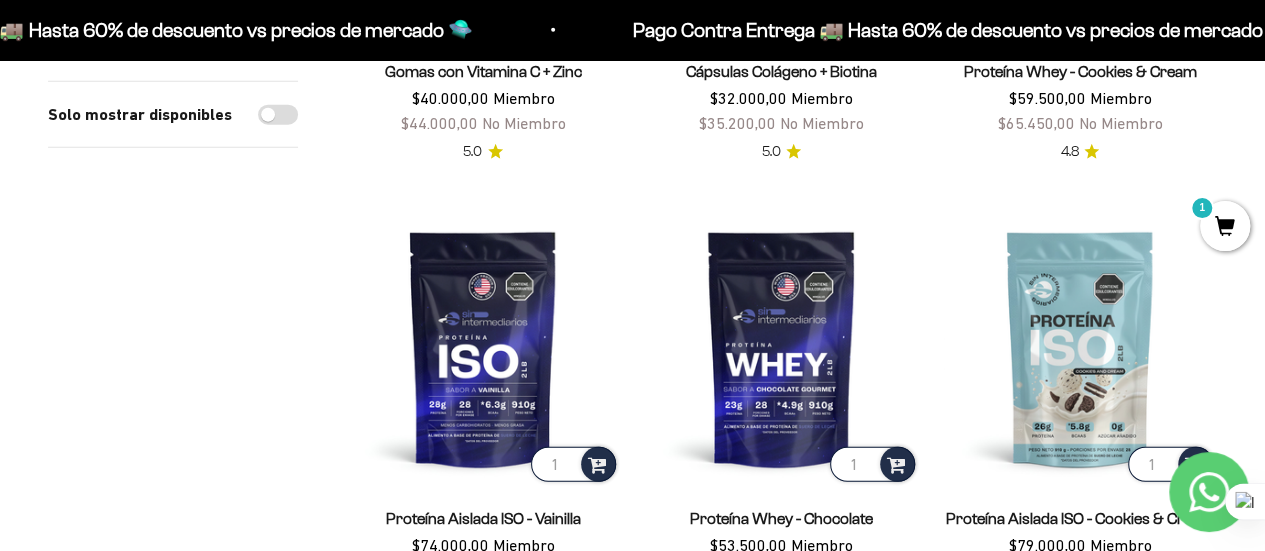 click on "1" at bounding box center (1225, 226) 